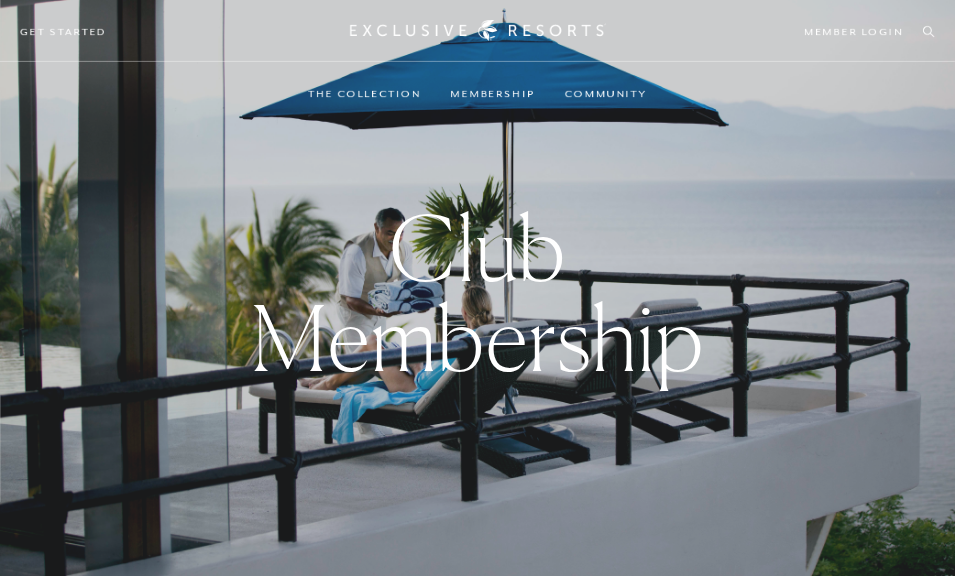 scroll, scrollTop: 0, scrollLeft: 0, axis: both 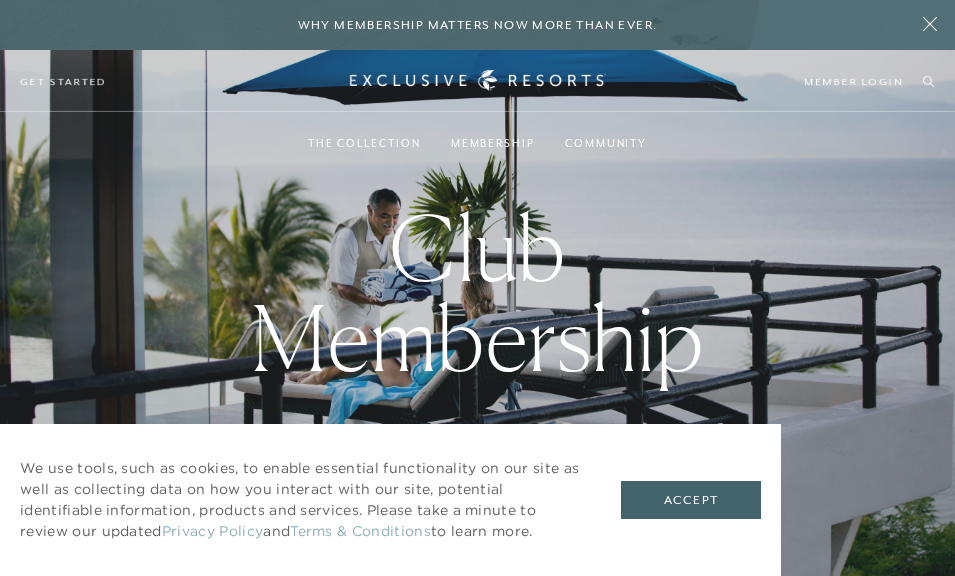click on "Experience Collection" at bounding box center (577, 203) 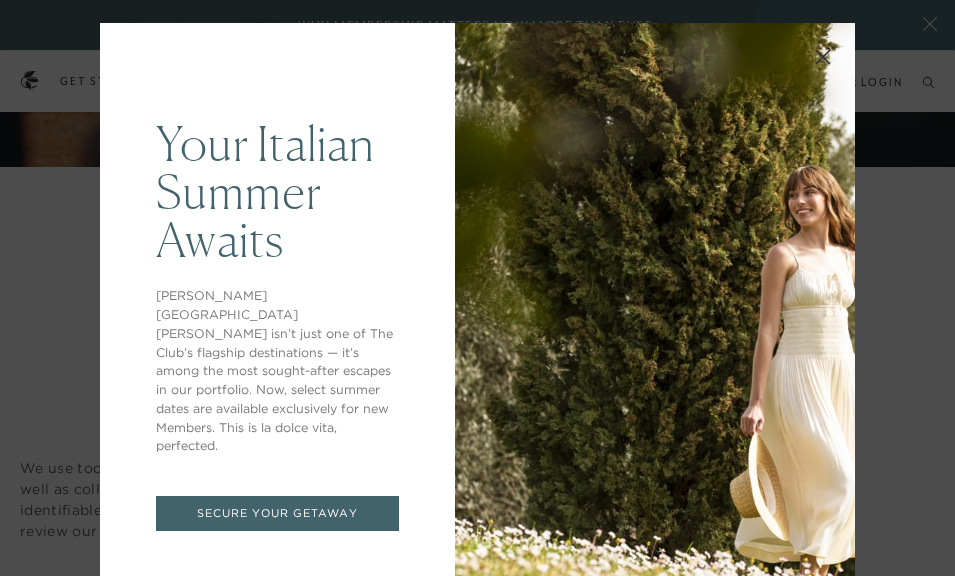 scroll, scrollTop: 490, scrollLeft: 0, axis: vertical 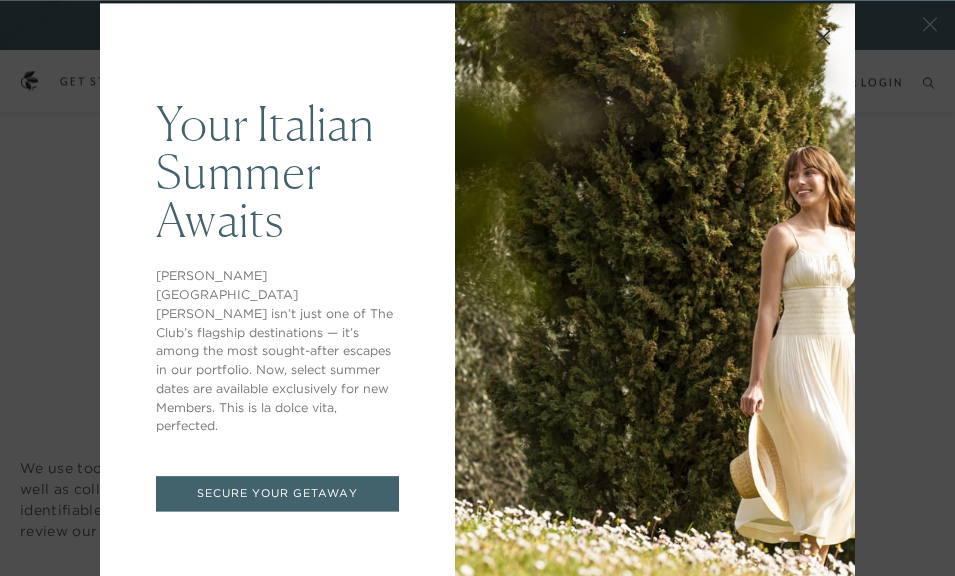 click on "Secure Your Getaway" at bounding box center [277, 493] 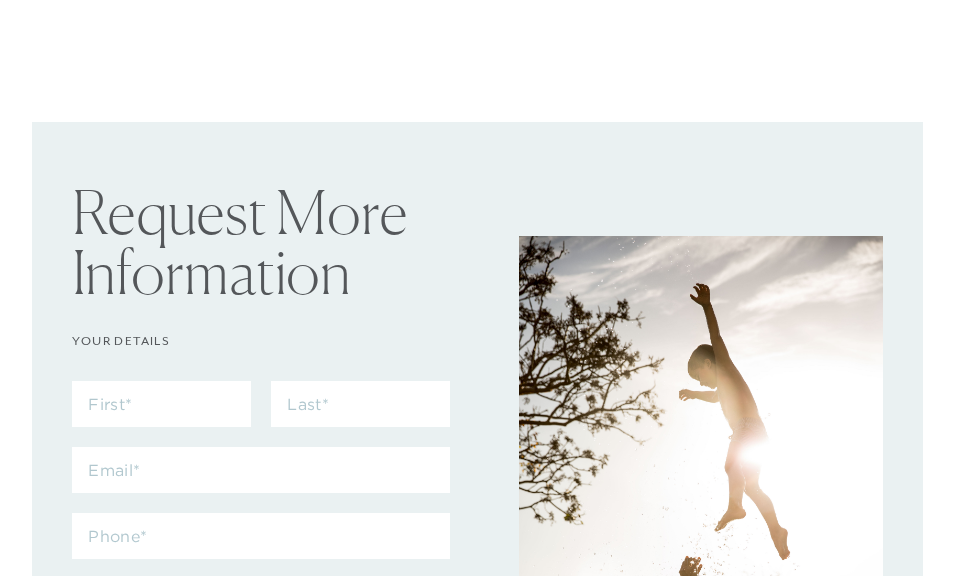 scroll, scrollTop: 0, scrollLeft: 0, axis: both 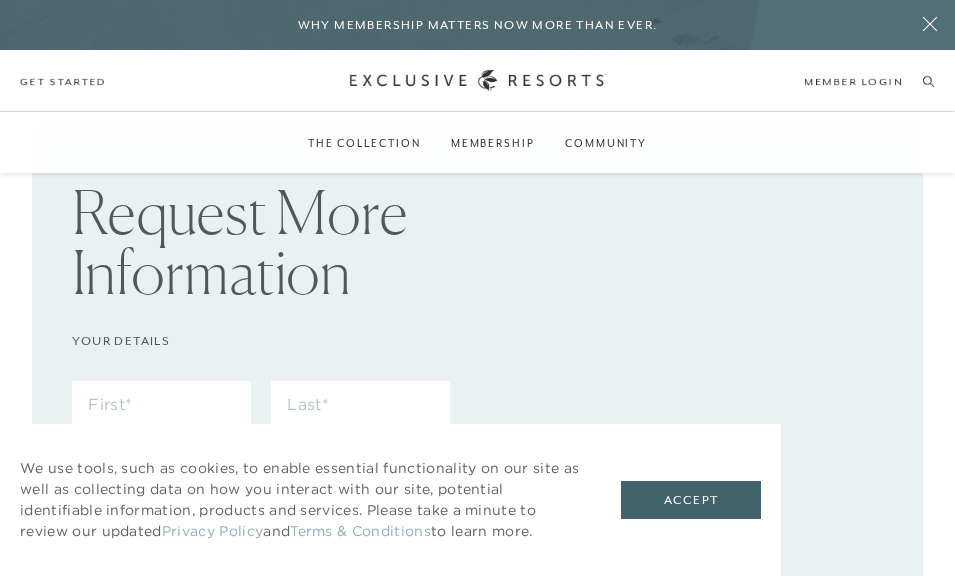checkbox on "false" 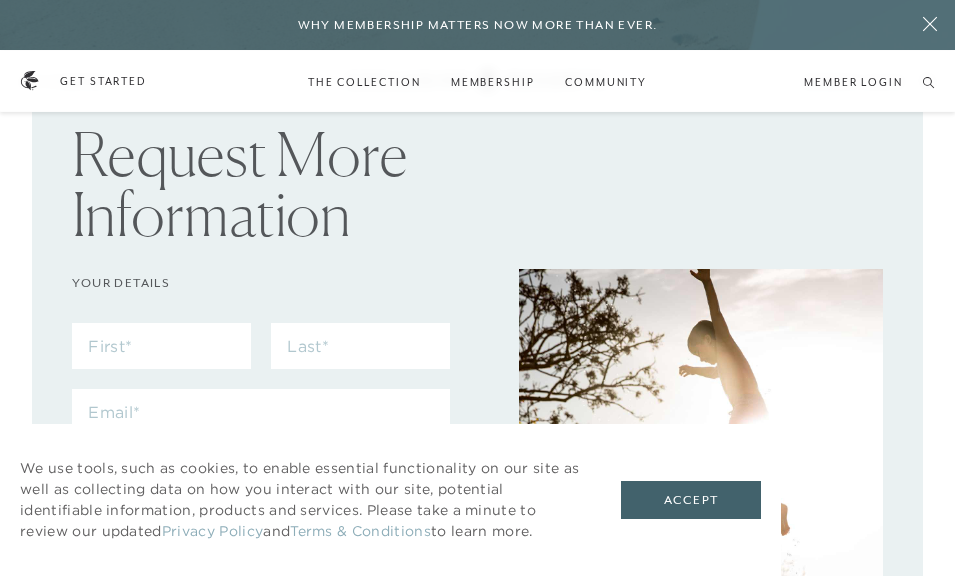 scroll, scrollTop: 0, scrollLeft: 0, axis: both 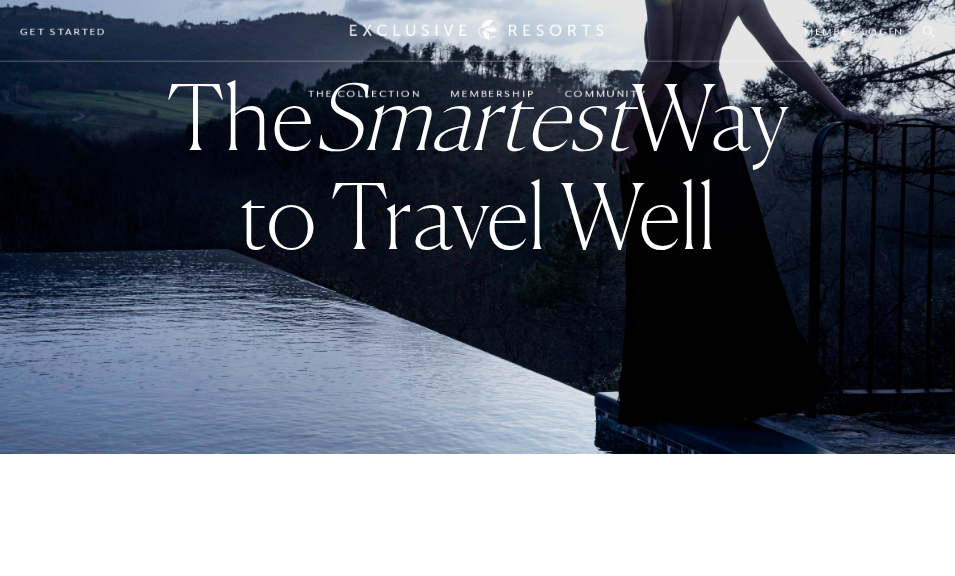checkbox on "false" 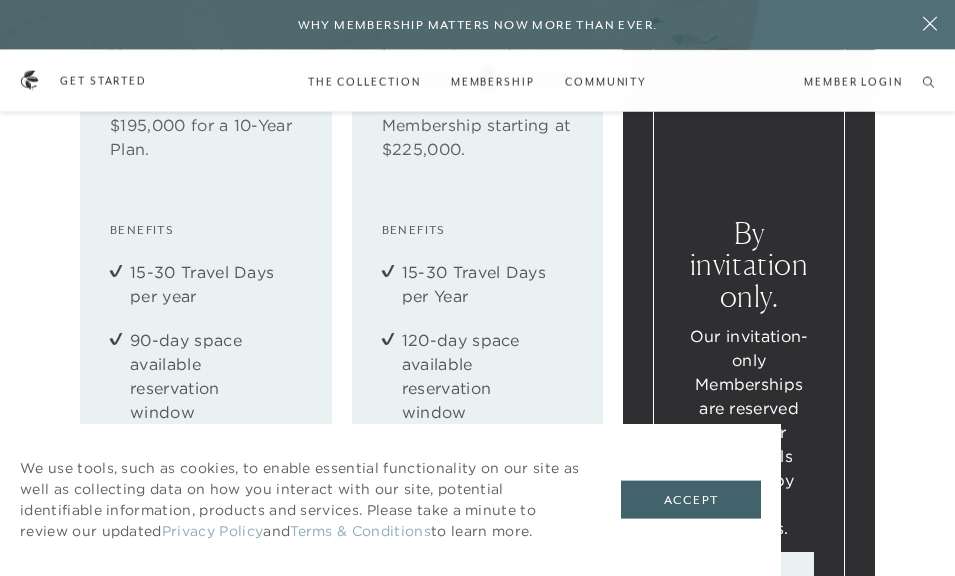 scroll, scrollTop: 2254, scrollLeft: 0, axis: vertical 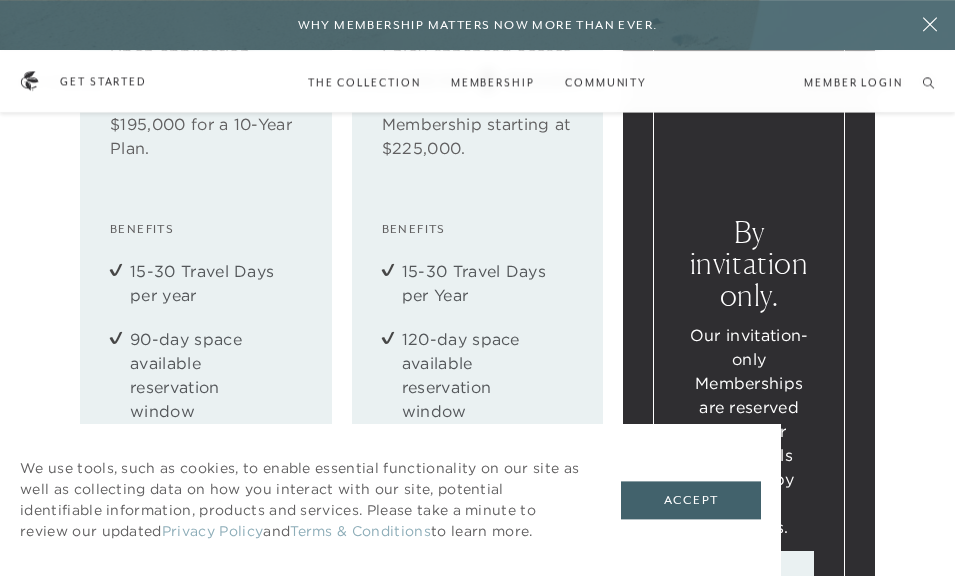 click 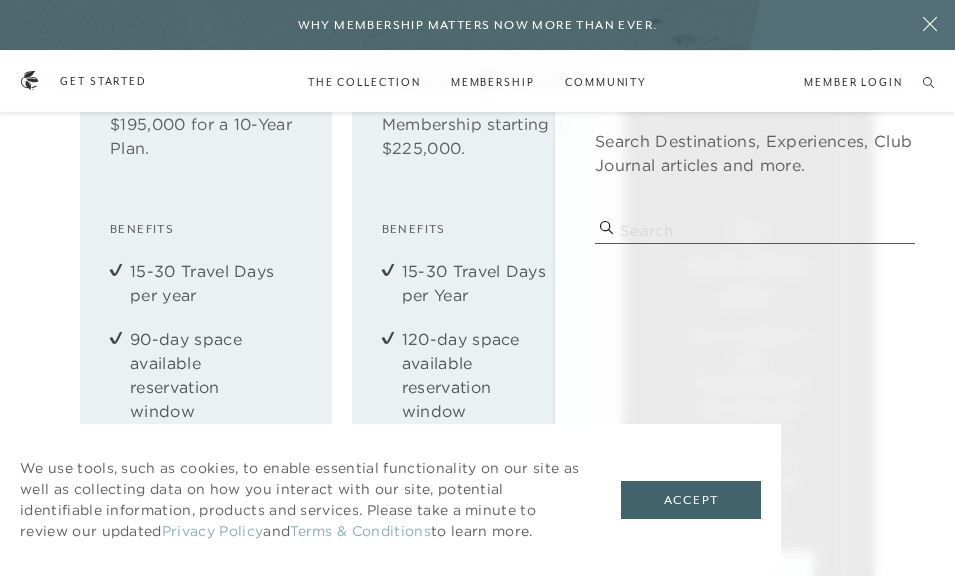 click at bounding box center [755, 230] 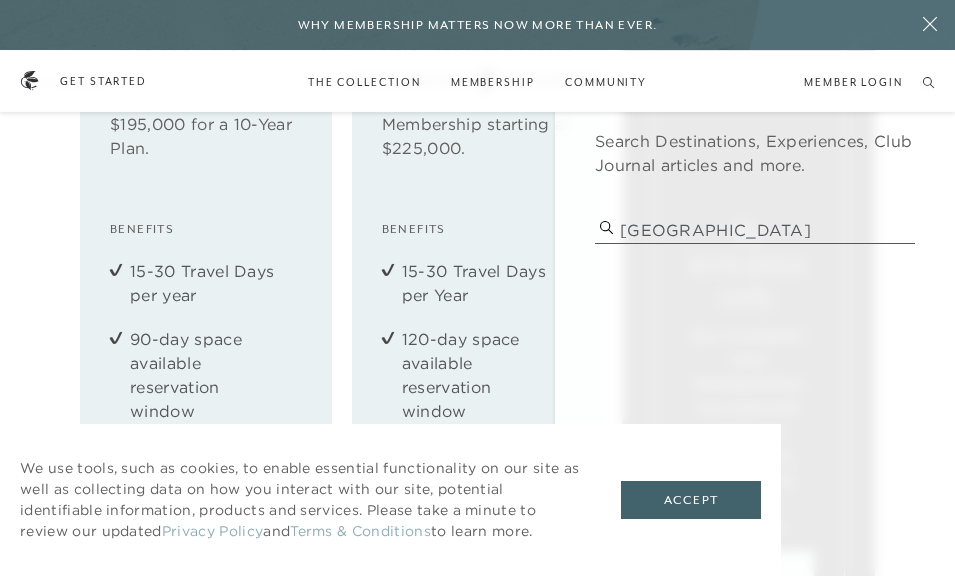 type on "St moritz" 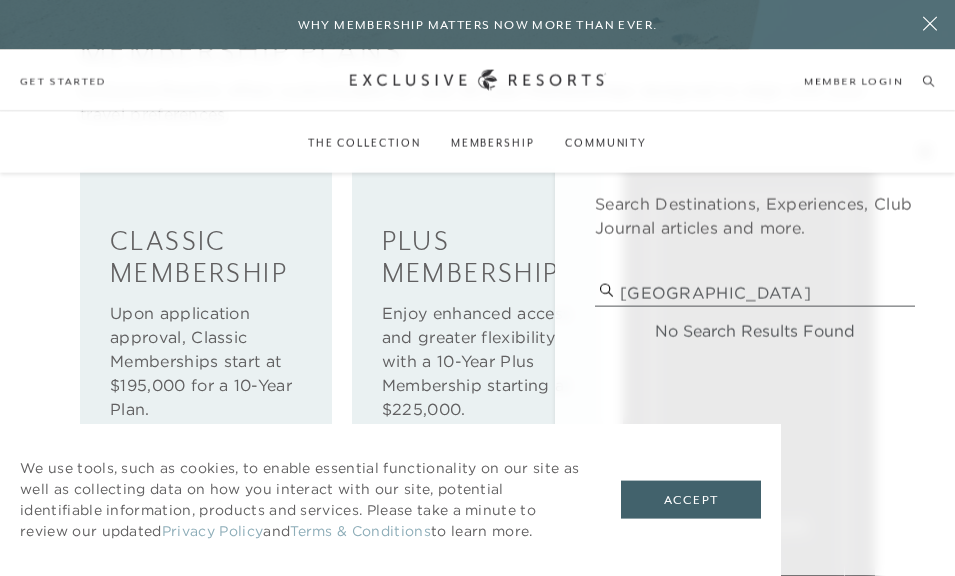 scroll, scrollTop: 1993, scrollLeft: 0, axis: vertical 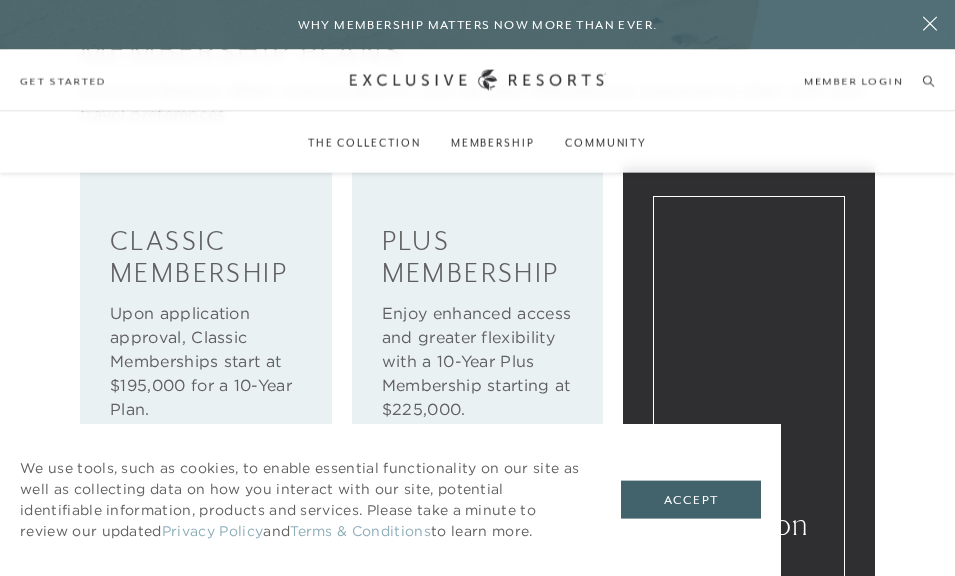 click on "The Collection" at bounding box center [364, 143] 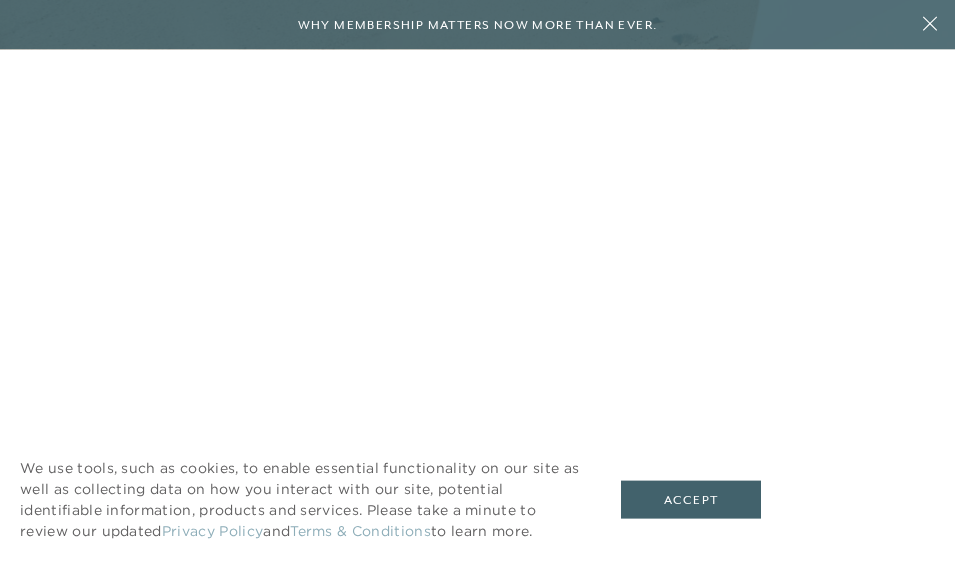 scroll, scrollTop: 0, scrollLeft: 0, axis: both 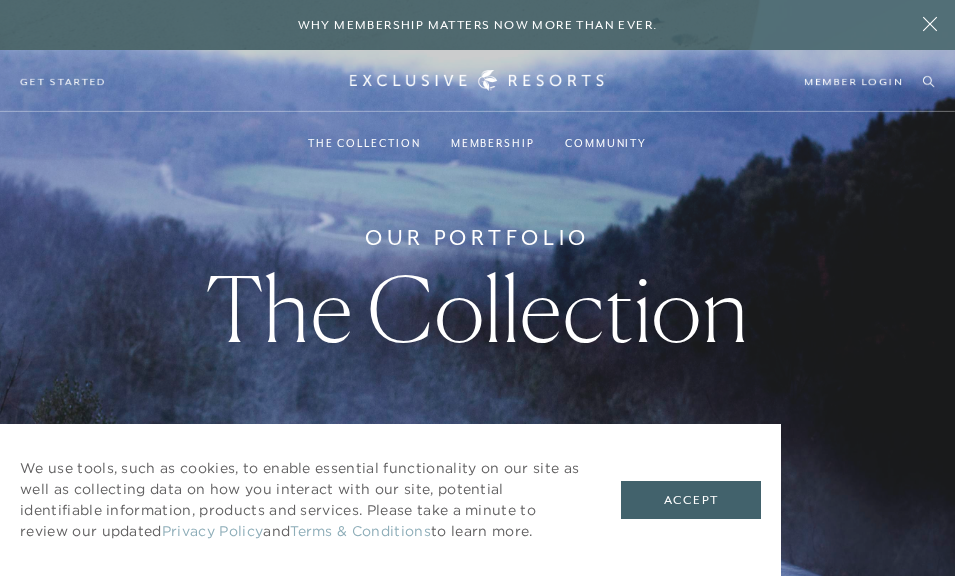 click on "The Collection" at bounding box center [364, 143] 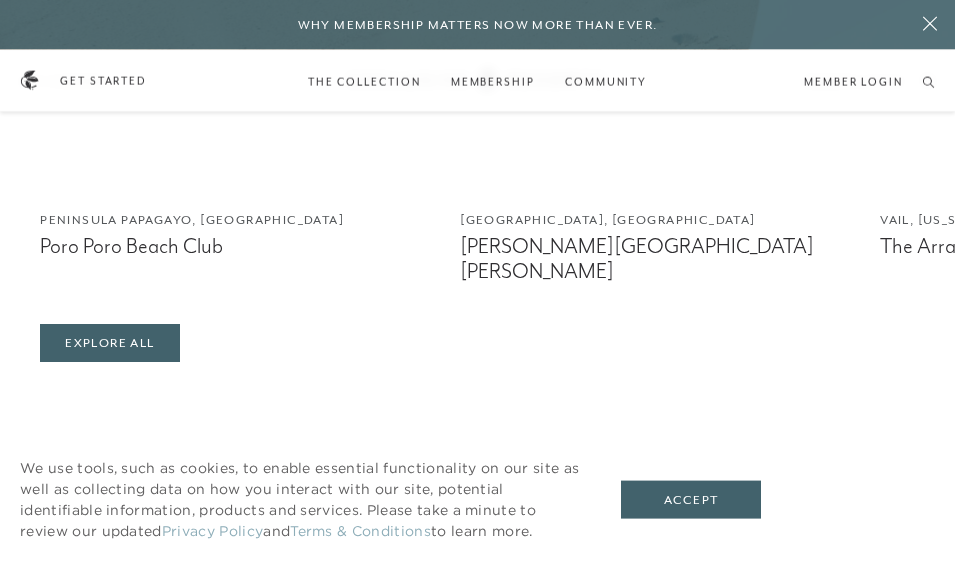 scroll, scrollTop: 3078, scrollLeft: 0, axis: vertical 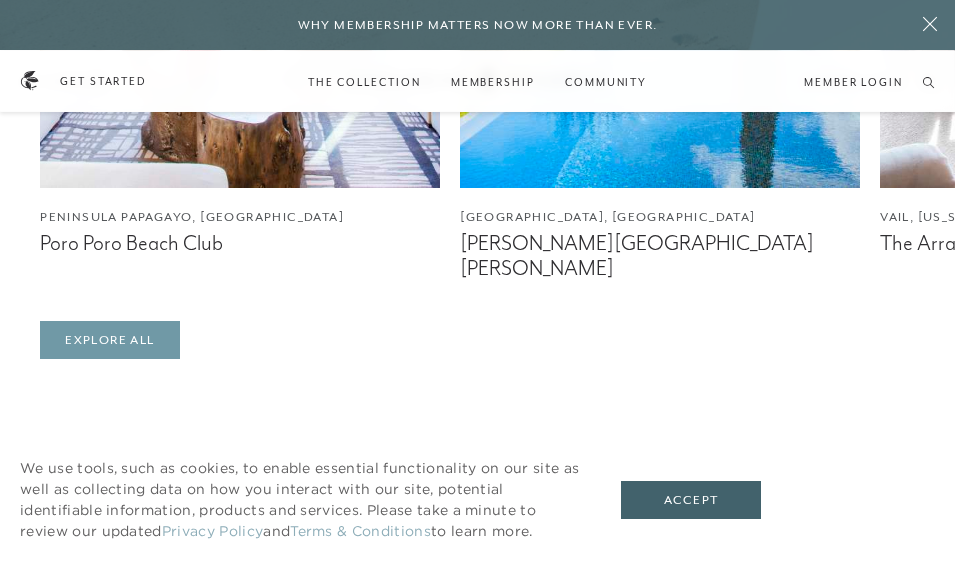 click on "Explore All" at bounding box center (109, 340) 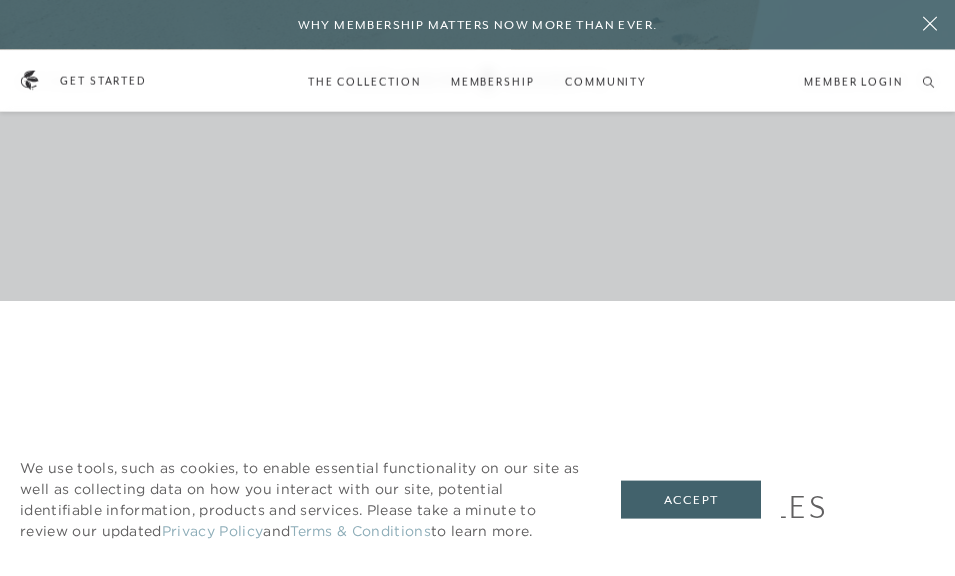 scroll, scrollTop: 276, scrollLeft: 0, axis: vertical 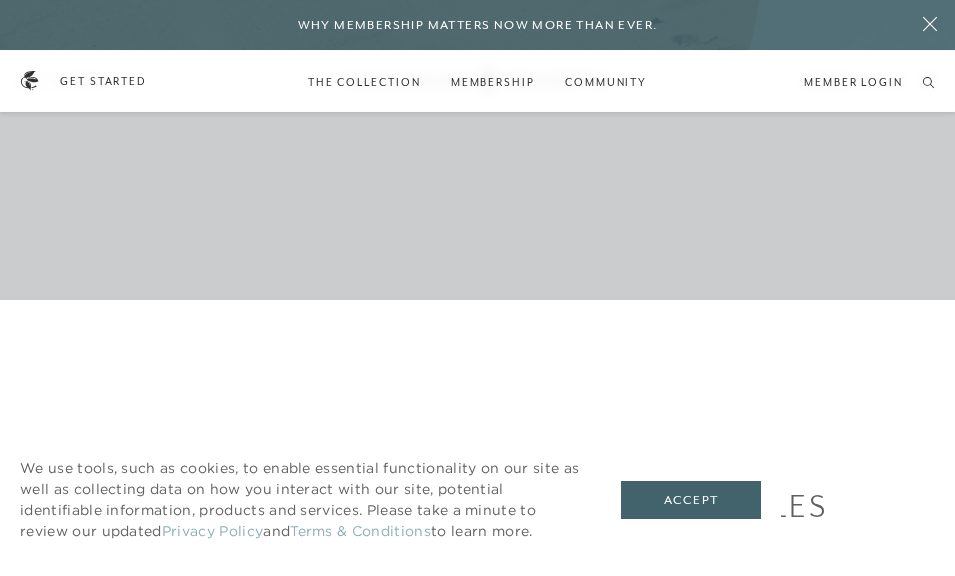 click on "Accept" at bounding box center (691, 500) 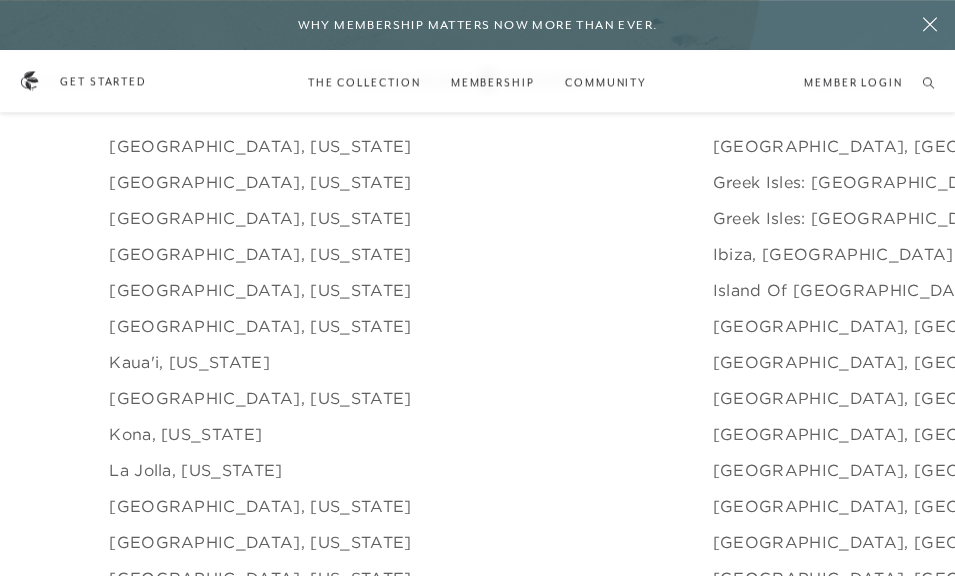 scroll, scrollTop: 2135, scrollLeft: 0, axis: vertical 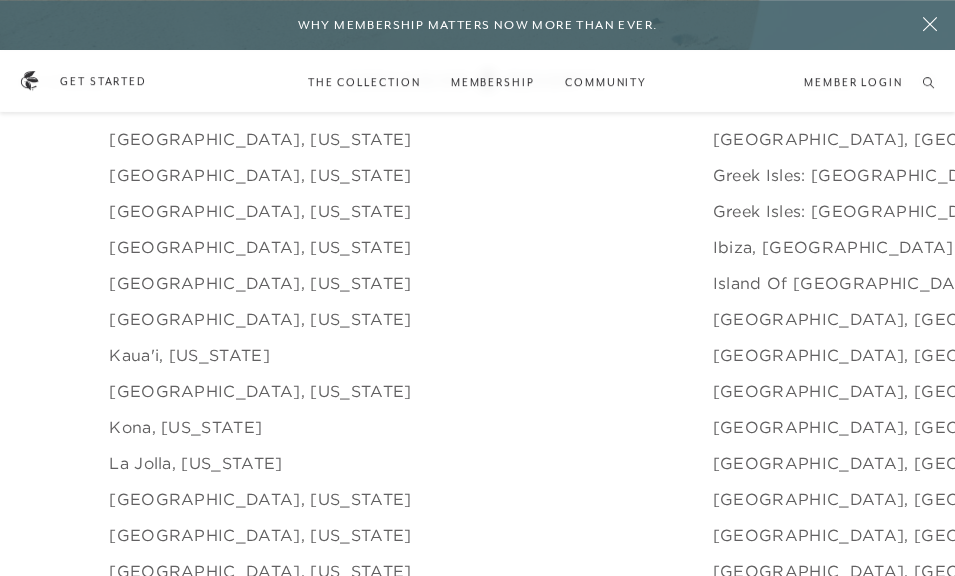 click on "Lake Como, Italy" at bounding box center (909, 355) 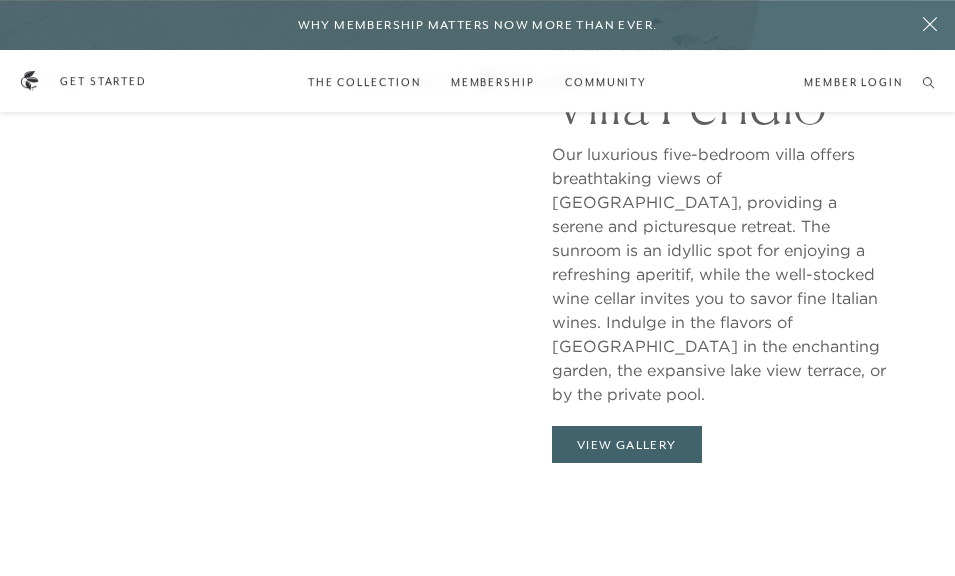 scroll, scrollTop: 1587, scrollLeft: 0, axis: vertical 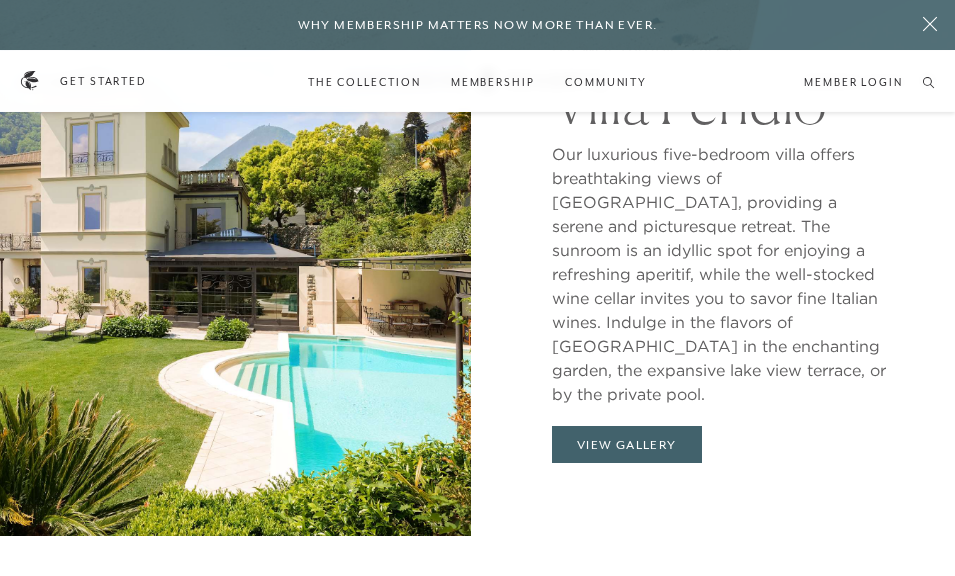 click on "View Gallery" at bounding box center (627, 445) 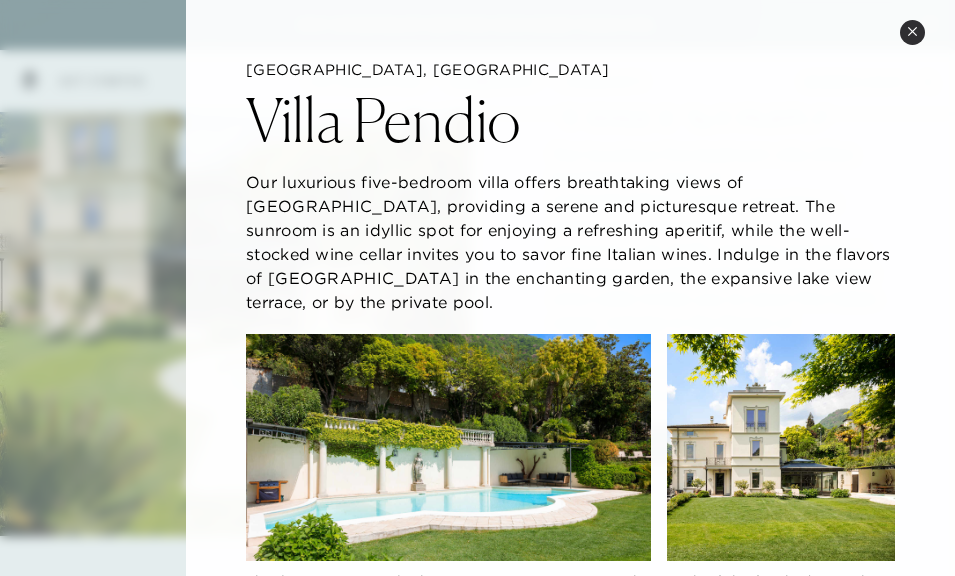 click at bounding box center [448, 448] 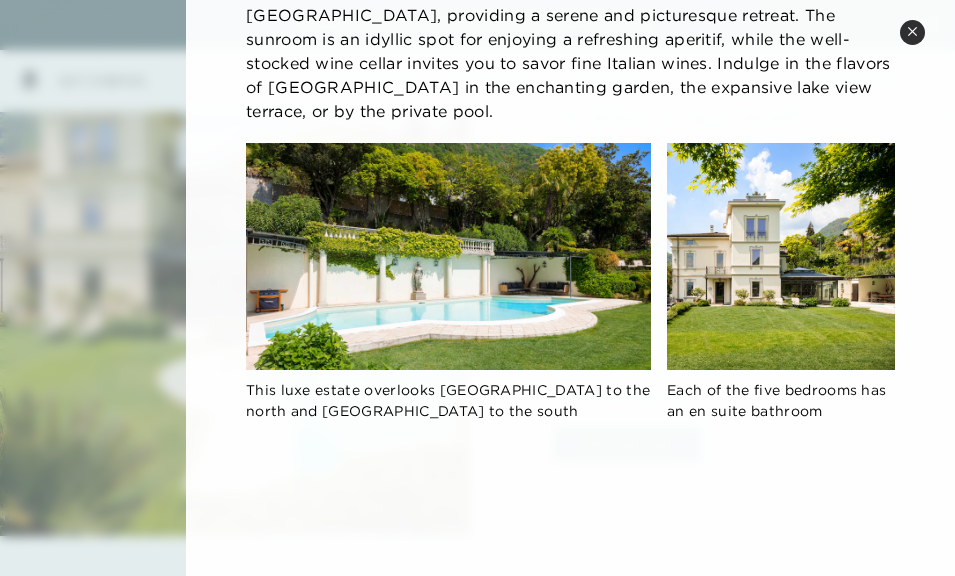 scroll, scrollTop: 191, scrollLeft: 0, axis: vertical 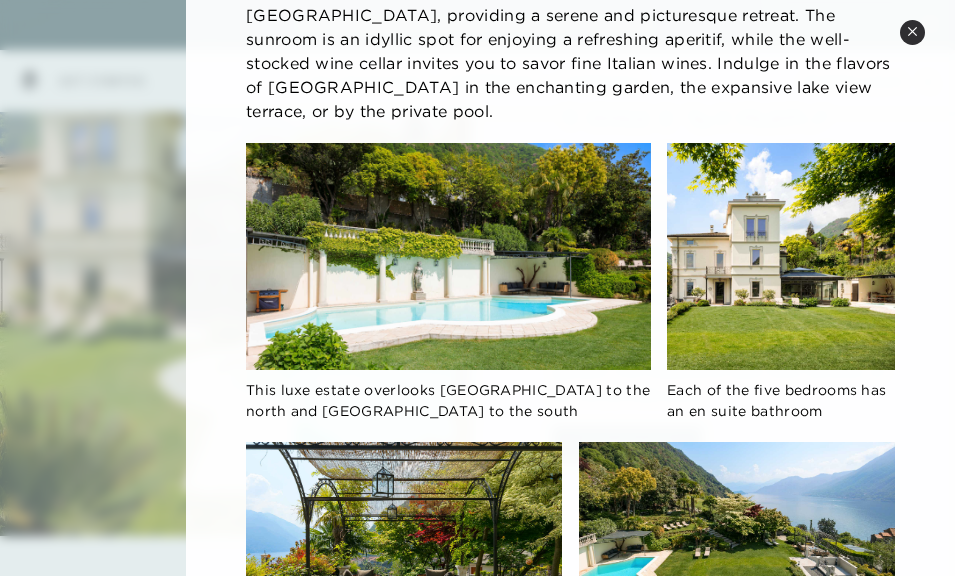 click at bounding box center [448, 257] 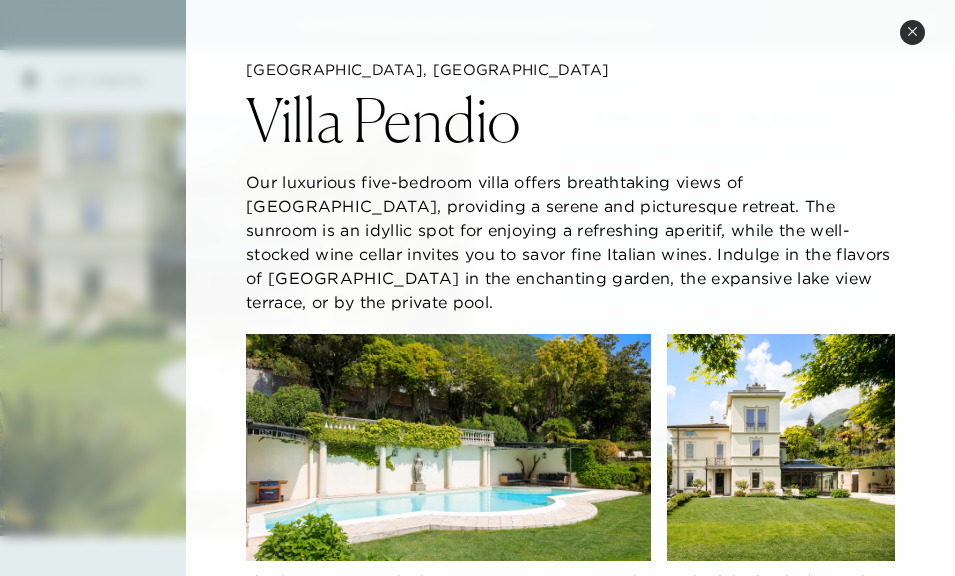scroll, scrollTop: 0, scrollLeft: 0, axis: both 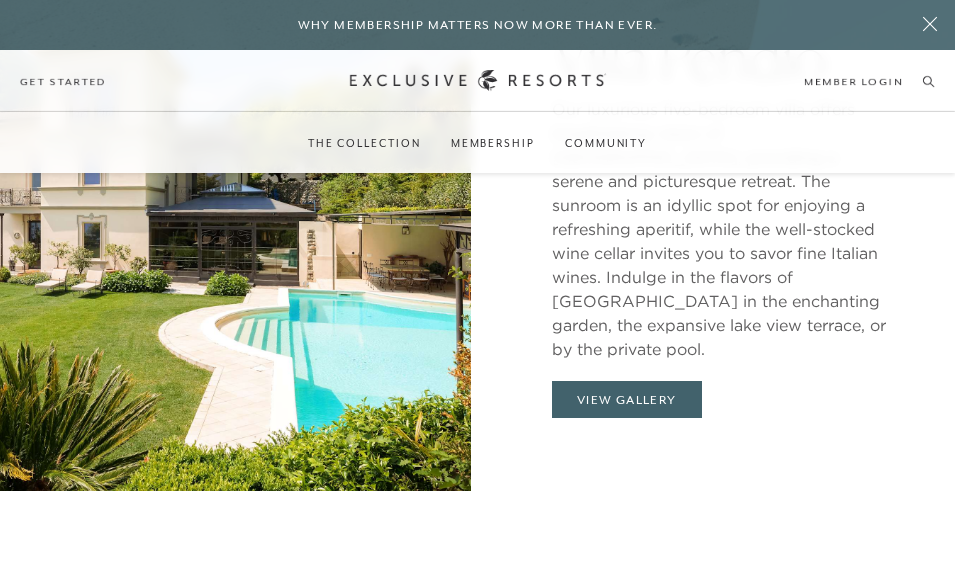 click on "View Gallery" at bounding box center [627, 400] 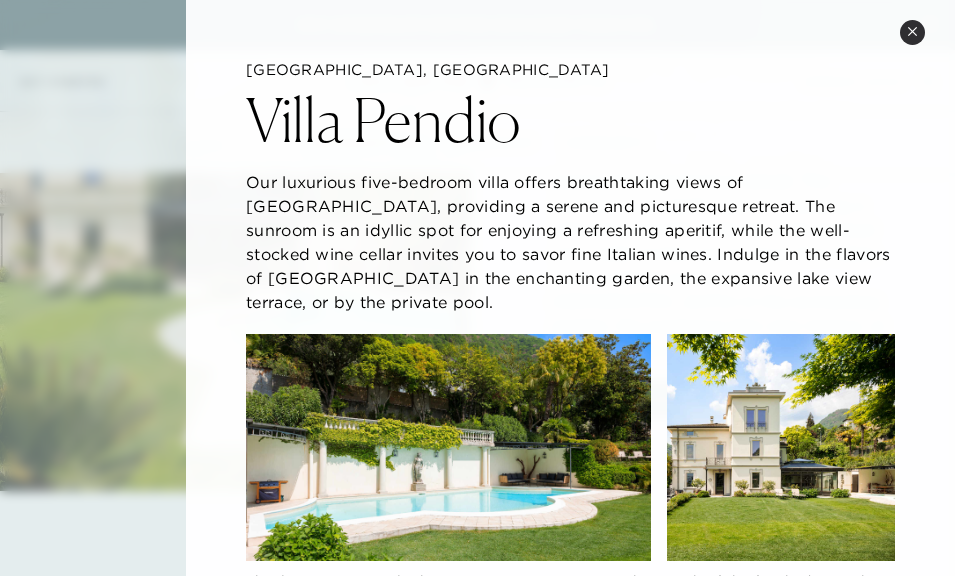 click at bounding box center (448, 448) 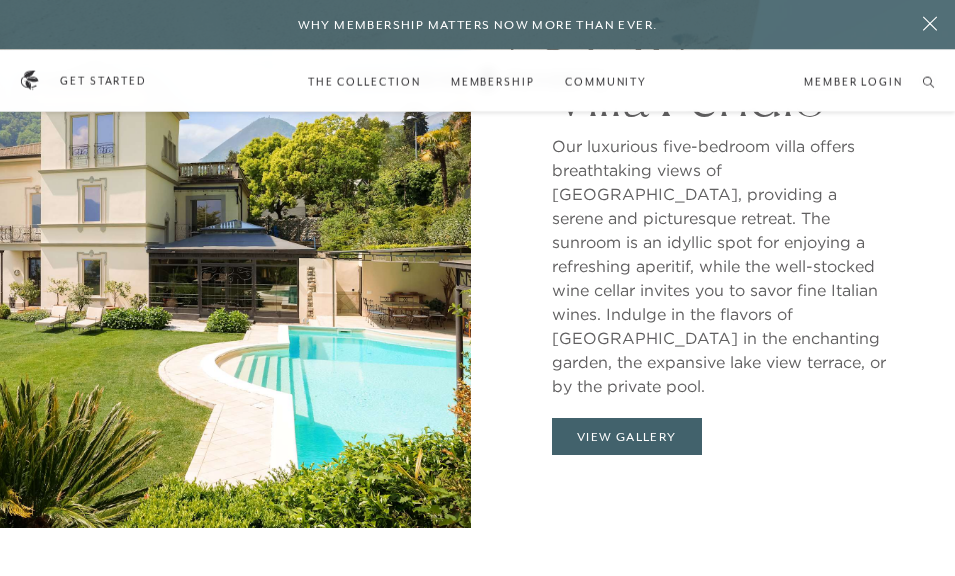 scroll, scrollTop: 1596, scrollLeft: 0, axis: vertical 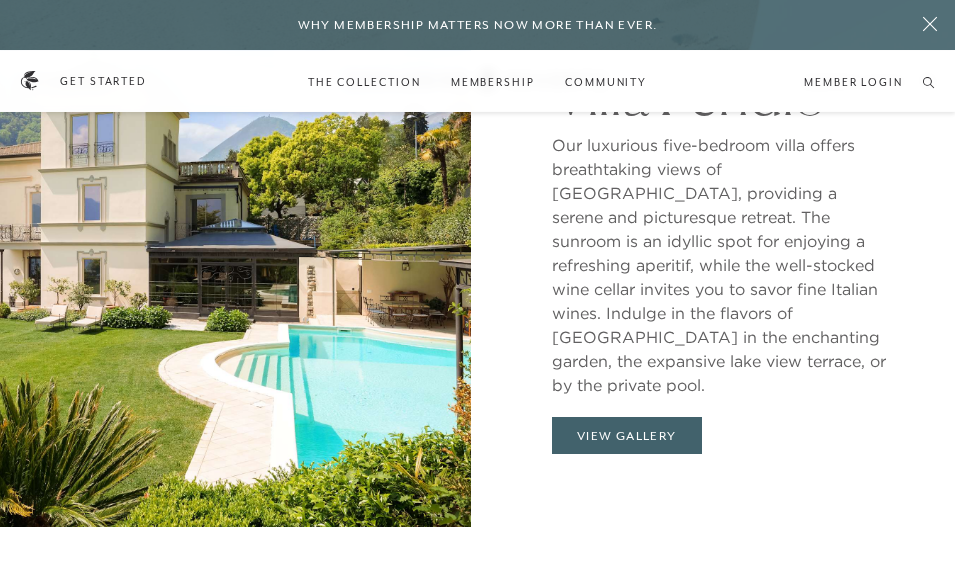 click on "View Gallery" at bounding box center (627, 436) 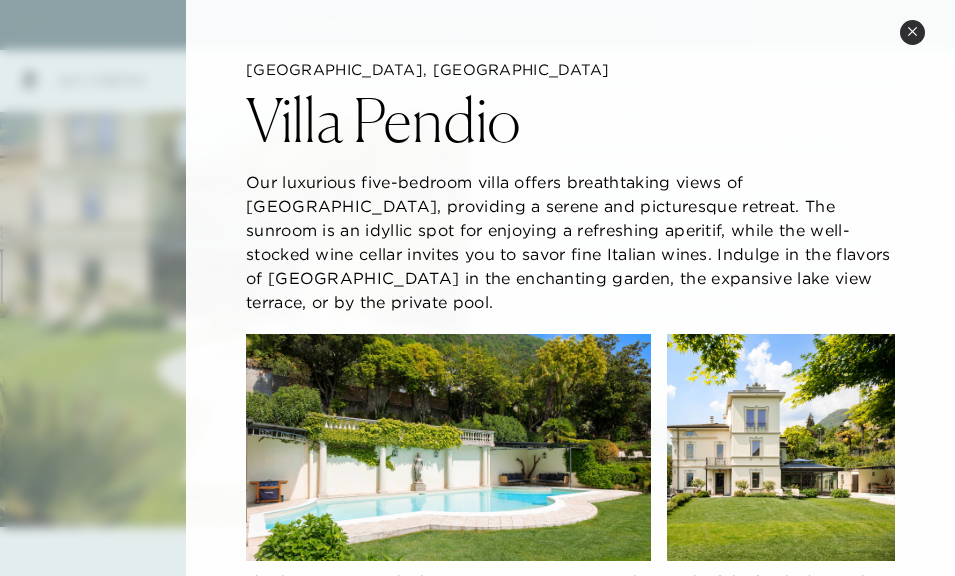 click 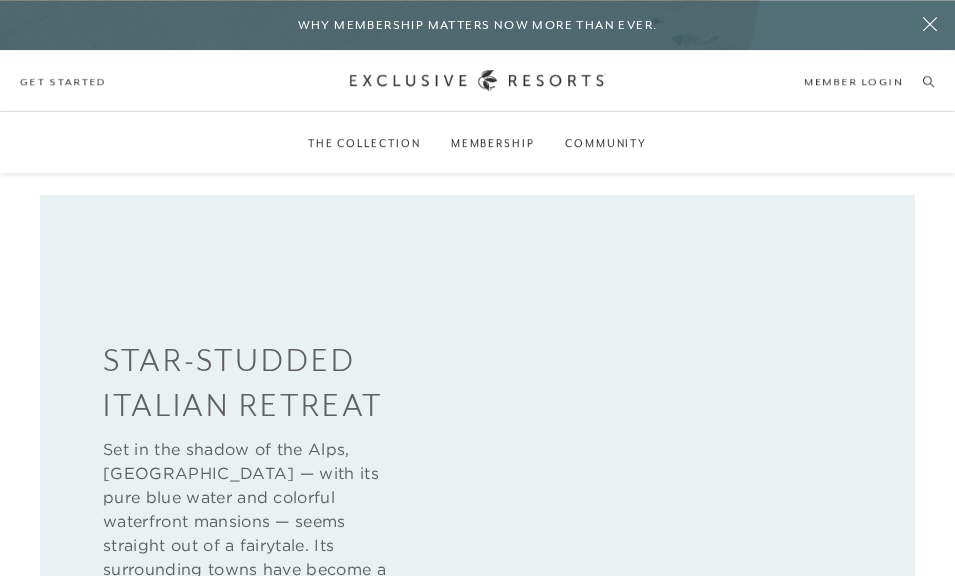 scroll, scrollTop: 520, scrollLeft: 0, axis: vertical 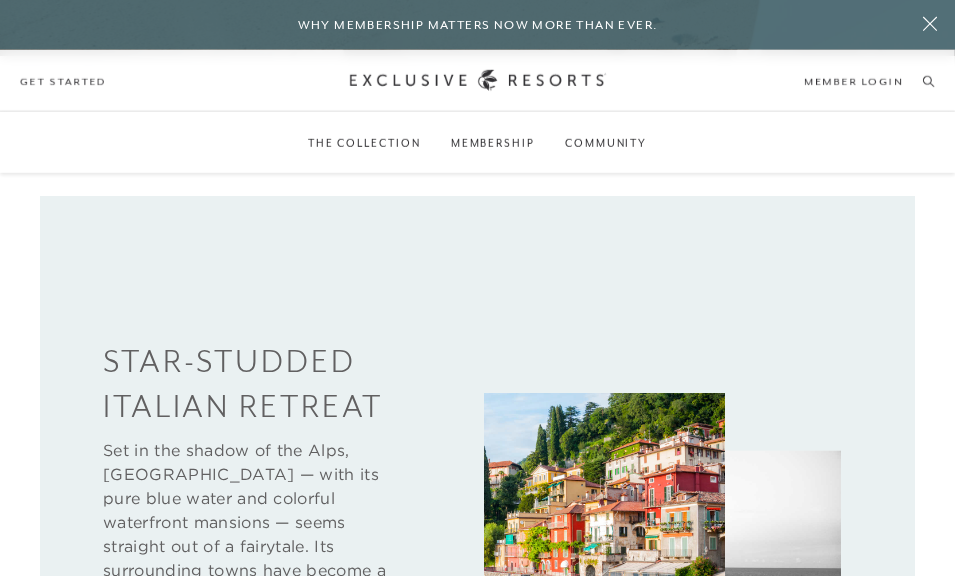 click 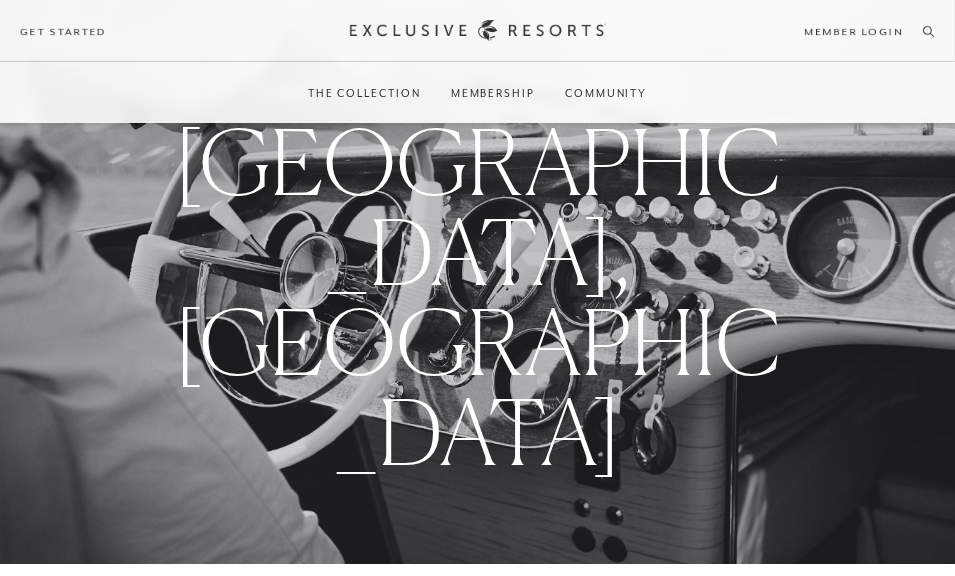 scroll, scrollTop: 0, scrollLeft: 0, axis: both 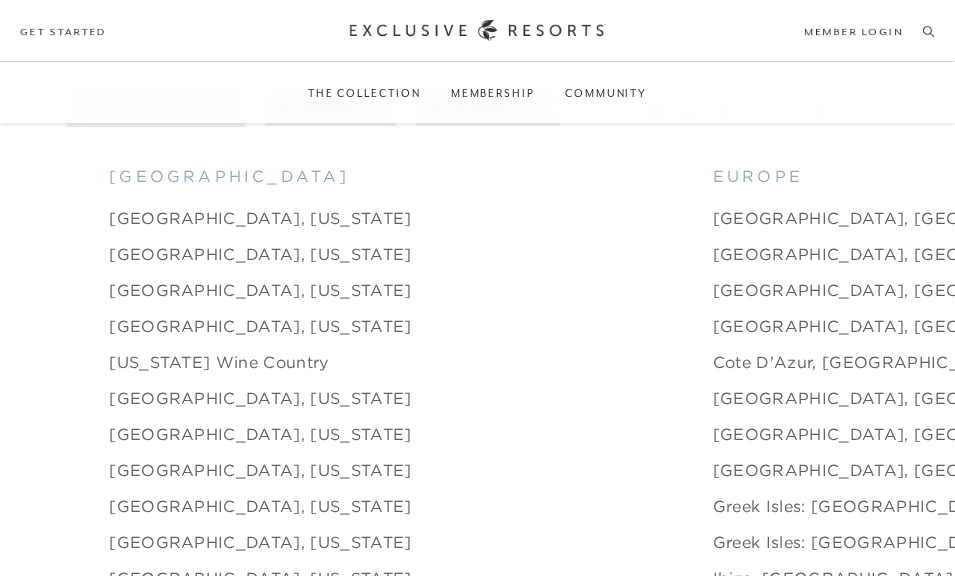 click on "Chamonix, France" at bounding box center [909, 326] 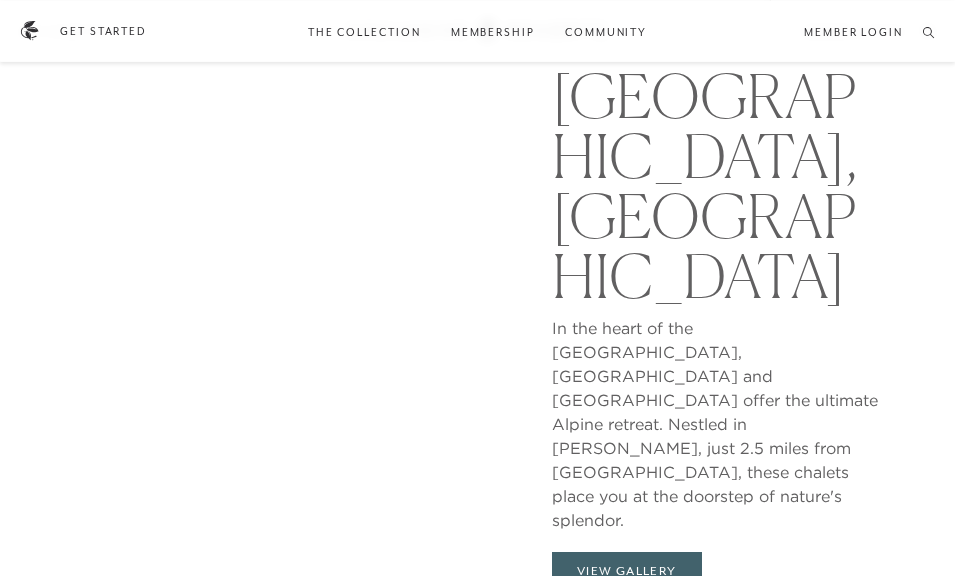 scroll, scrollTop: 1642, scrollLeft: 0, axis: vertical 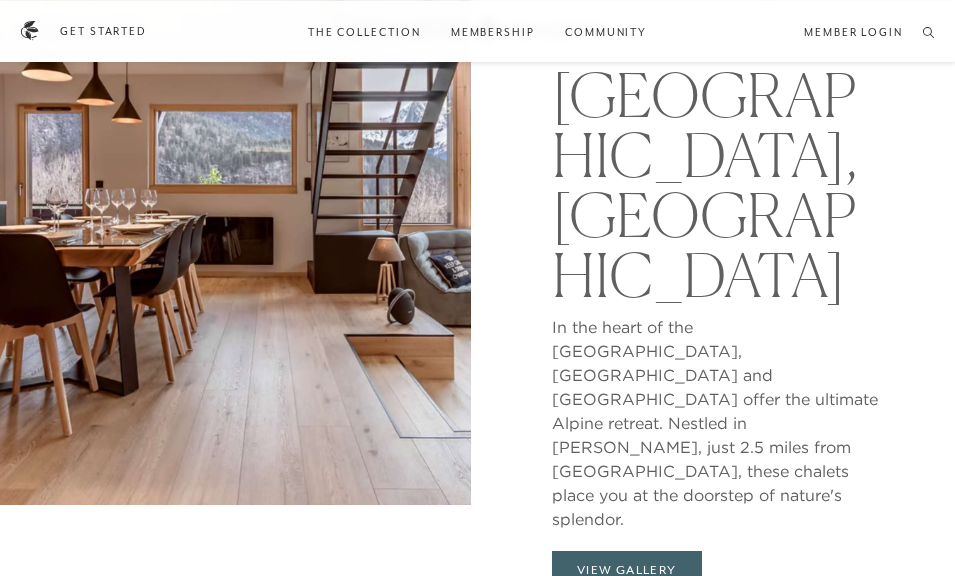 click on "View Gallery" at bounding box center [627, 570] 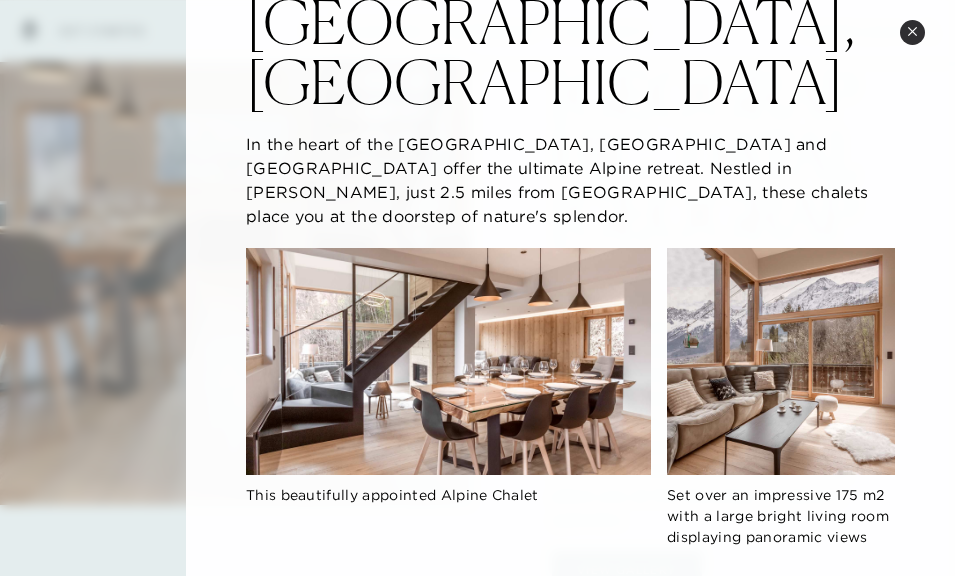 scroll, scrollTop: 159, scrollLeft: 0, axis: vertical 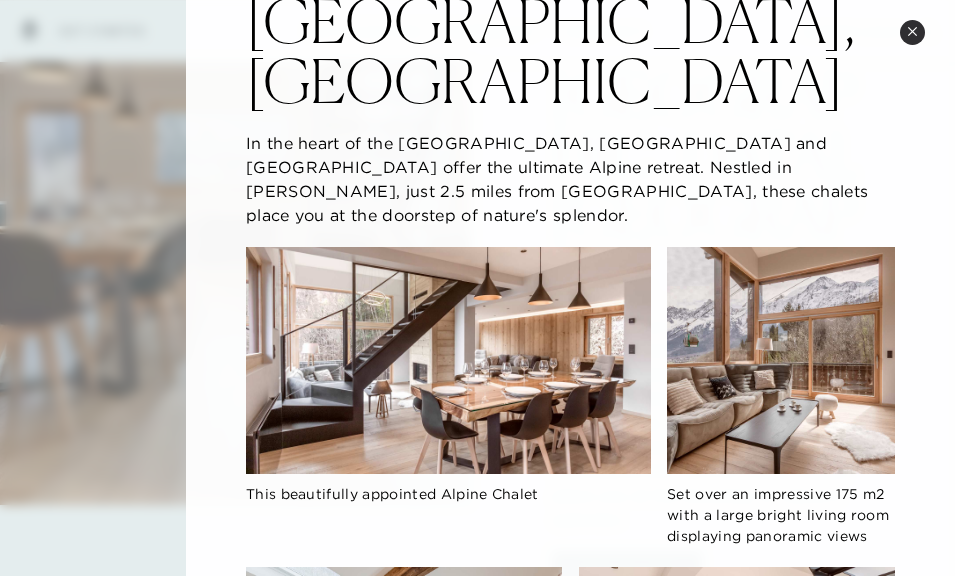 click at bounding box center [781, 361] 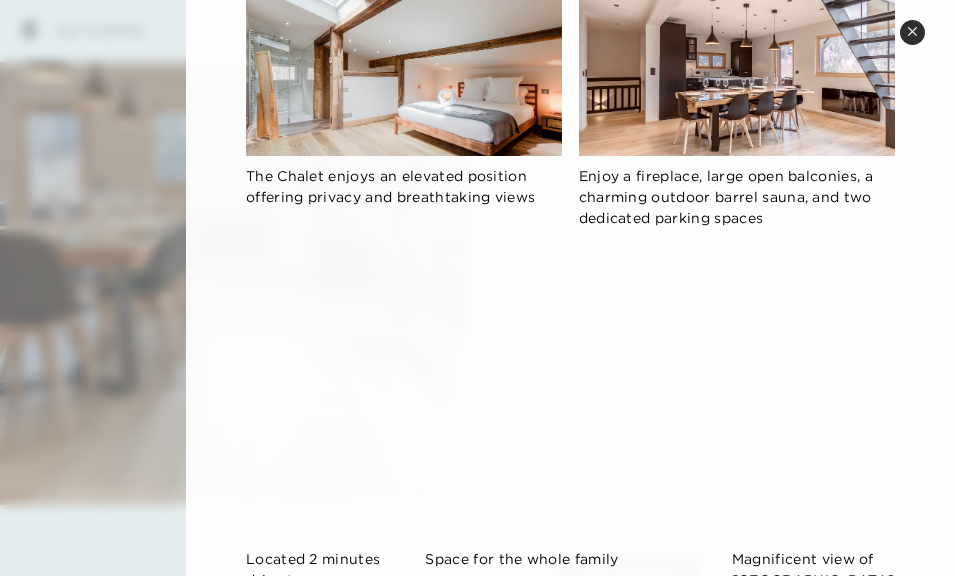 scroll, scrollTop: 747, scrollLeft: 0, axis: vertical 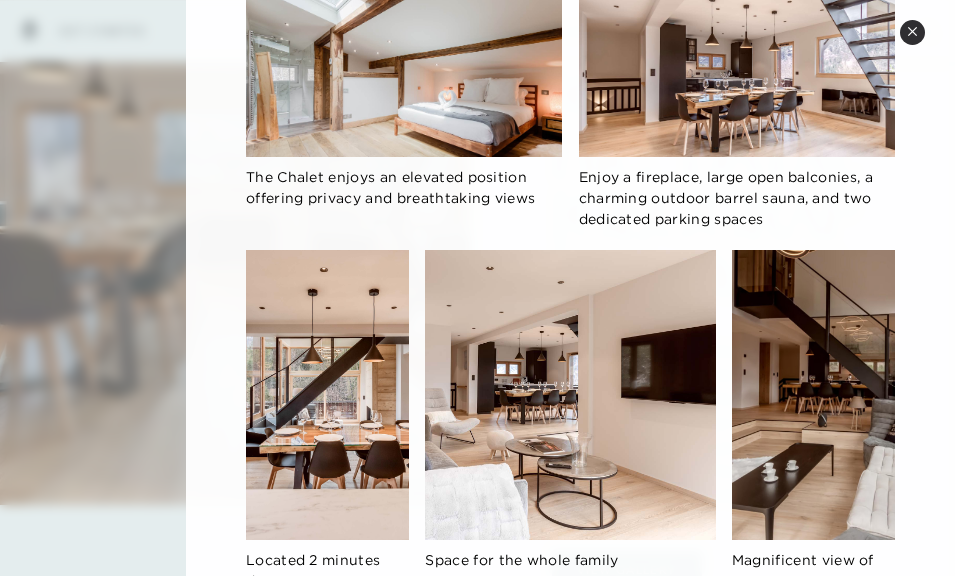 click on "Close quickview" at bounding box center [912, 32] 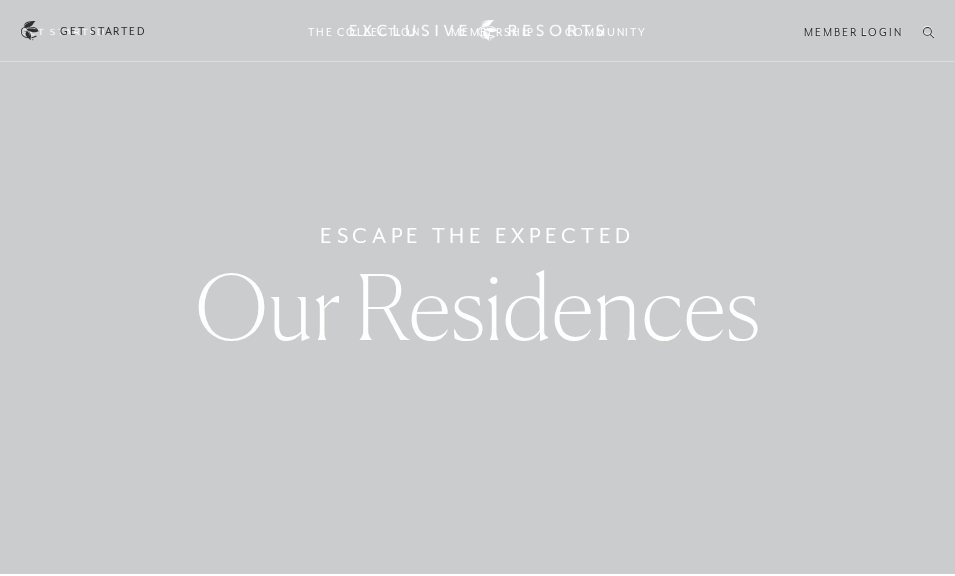 scroll, scrollTop: 0, scrollLeft: 0, axis: both 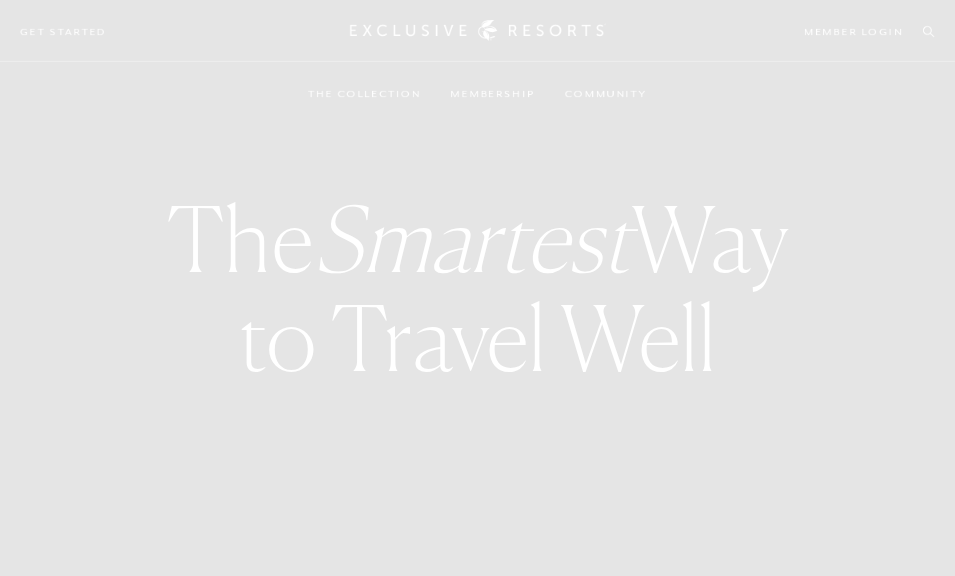 checkbox on "false" 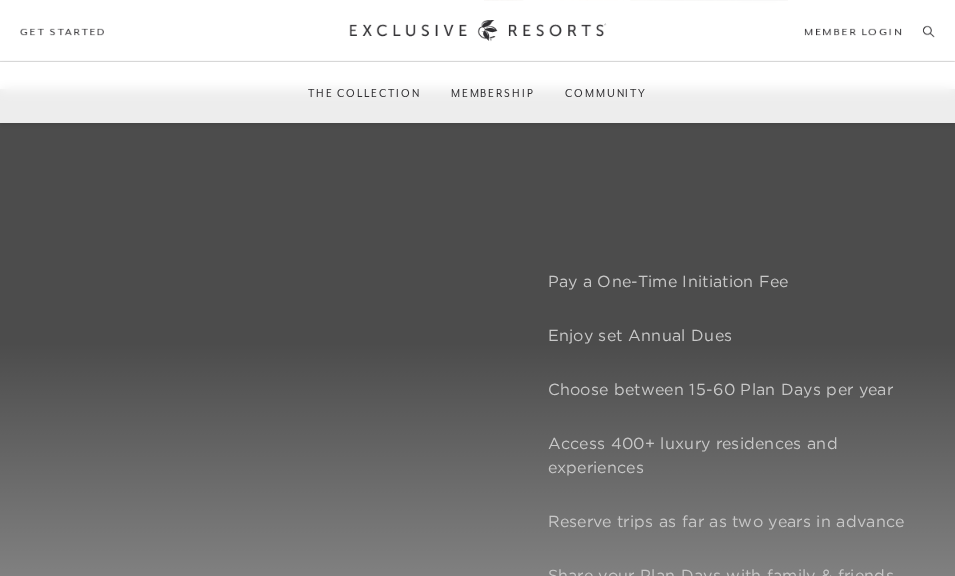 scroll, scrollTop: 1251, scrollLeft: 0, axis: vertical 